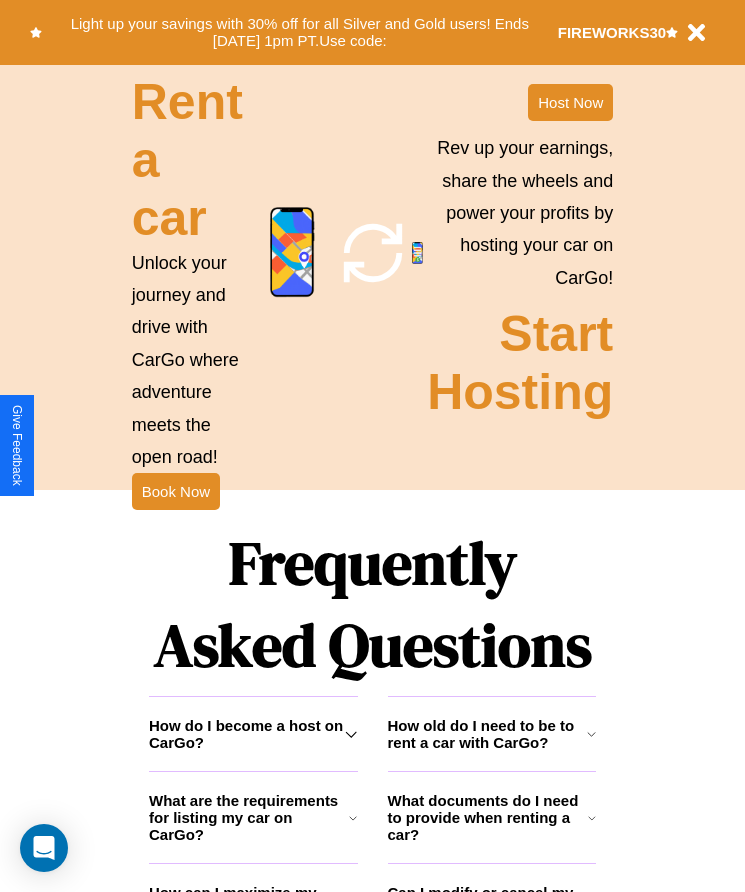 scroll, scrollTop: 2608, scrollLeft: 0, axis: vertical 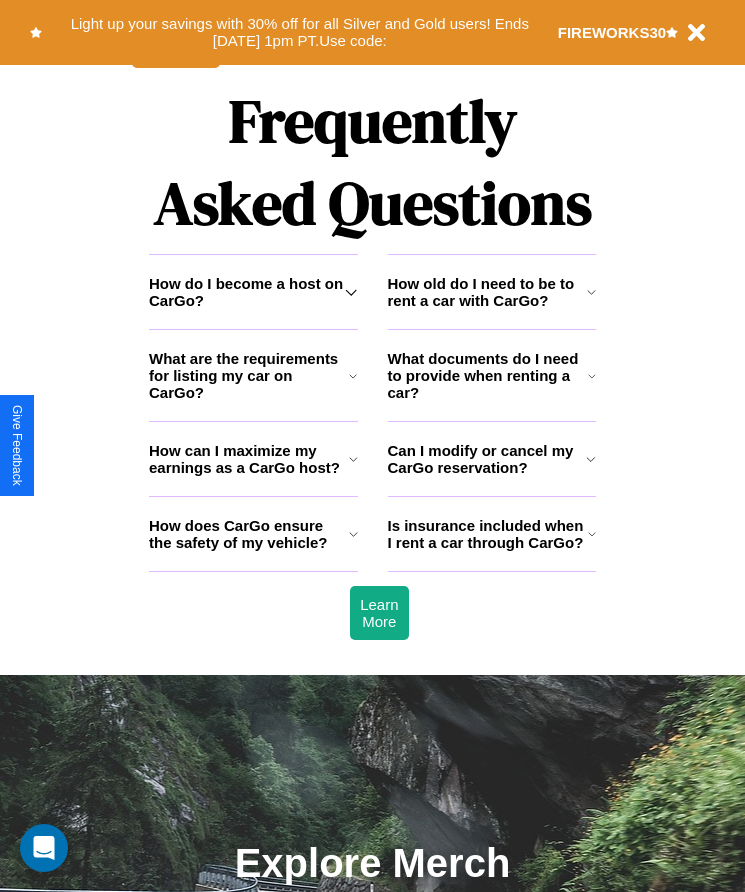 click on "What documents do I need to provide when renting a car?" at bounding box center [488, 375] 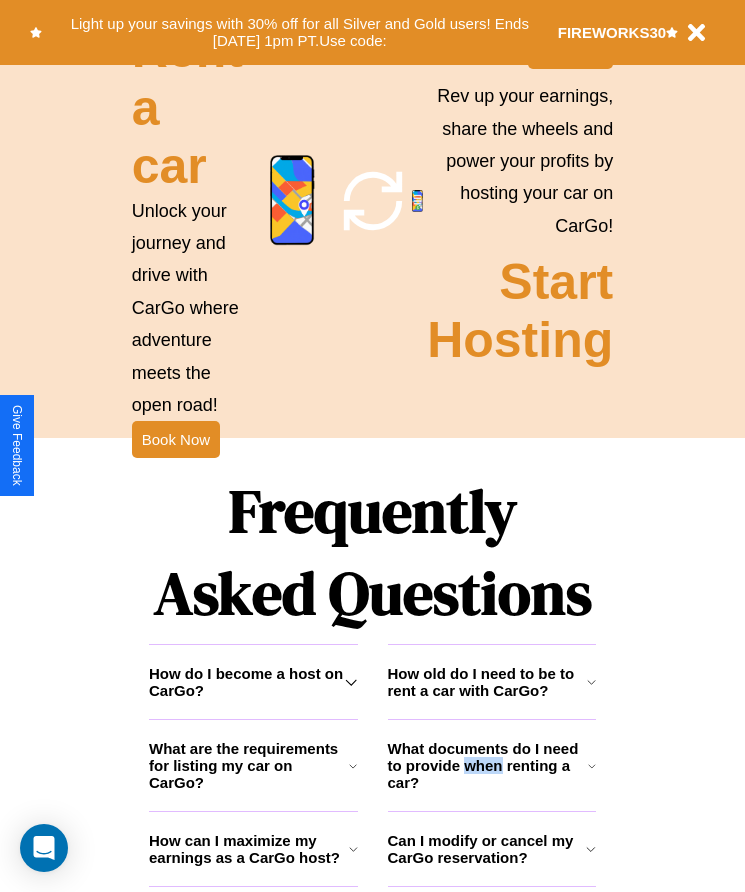 scroll, scrollTop: 1855, scrollLeft: 0, axis: vertical 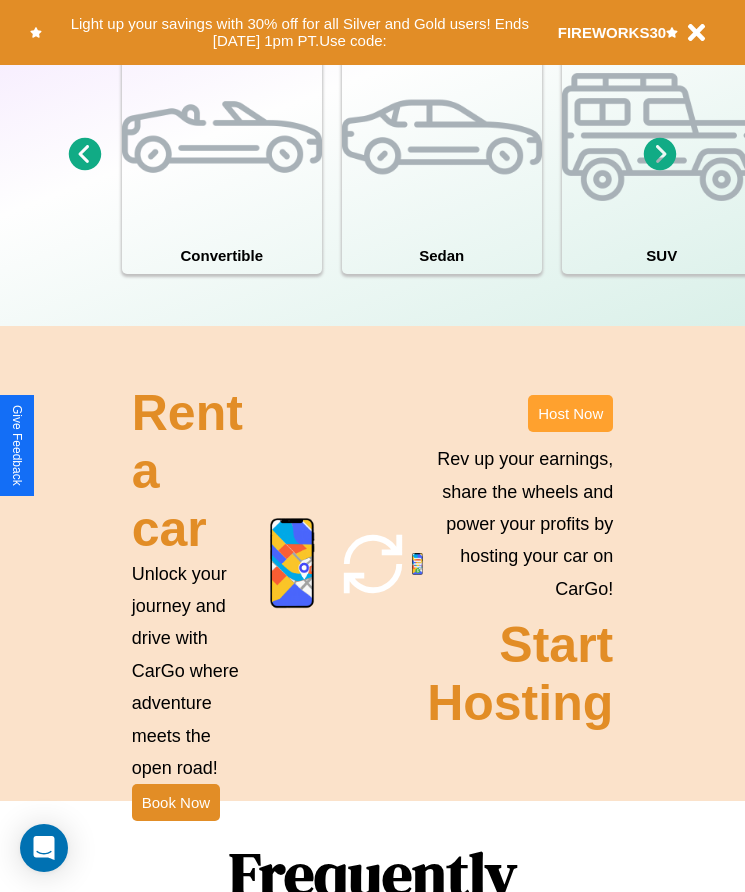 click on "Host Now" at bounding box center (570, 413) 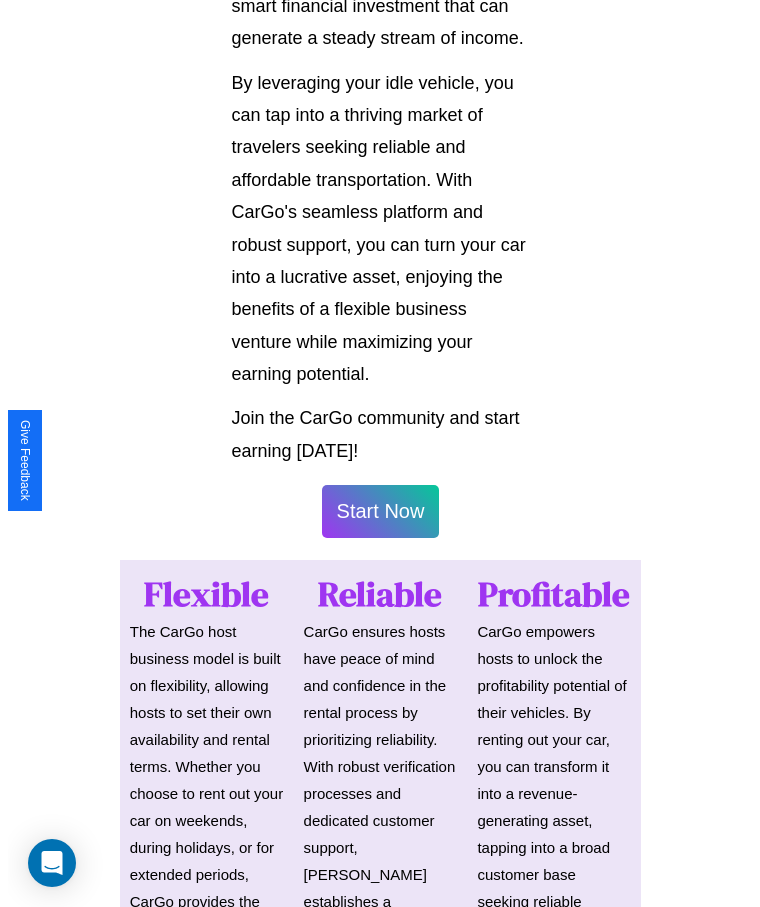scroll, scrollTop: 1046, scrollLeft: 0, axis: vertical 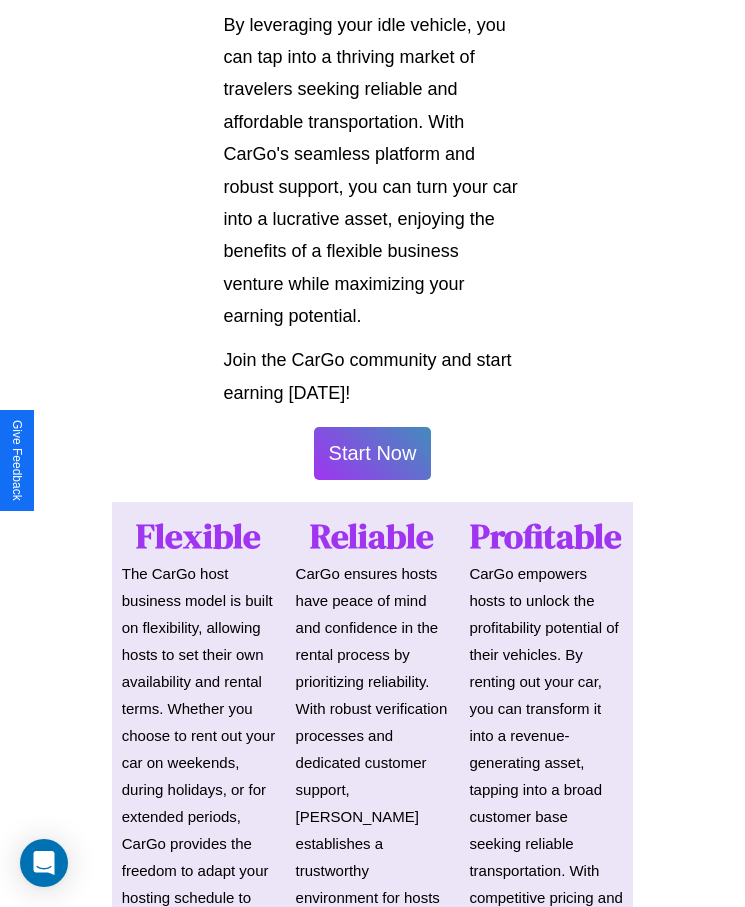click on "Start Now" at bounding box center [373, 453] 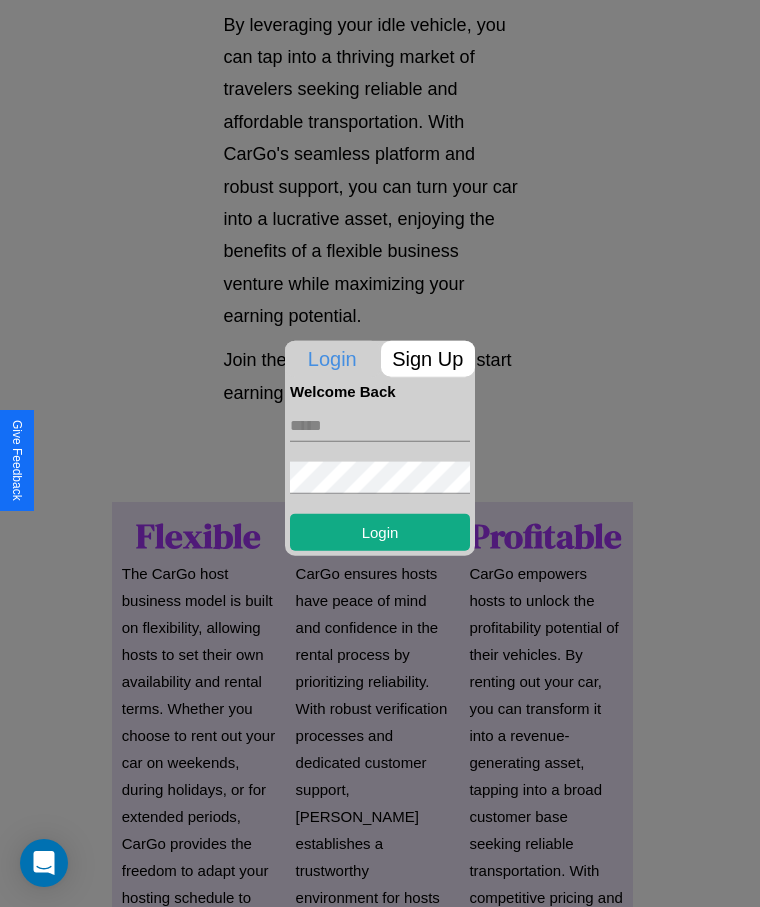 click on "Sign Up" at bounding box center [428, 358] 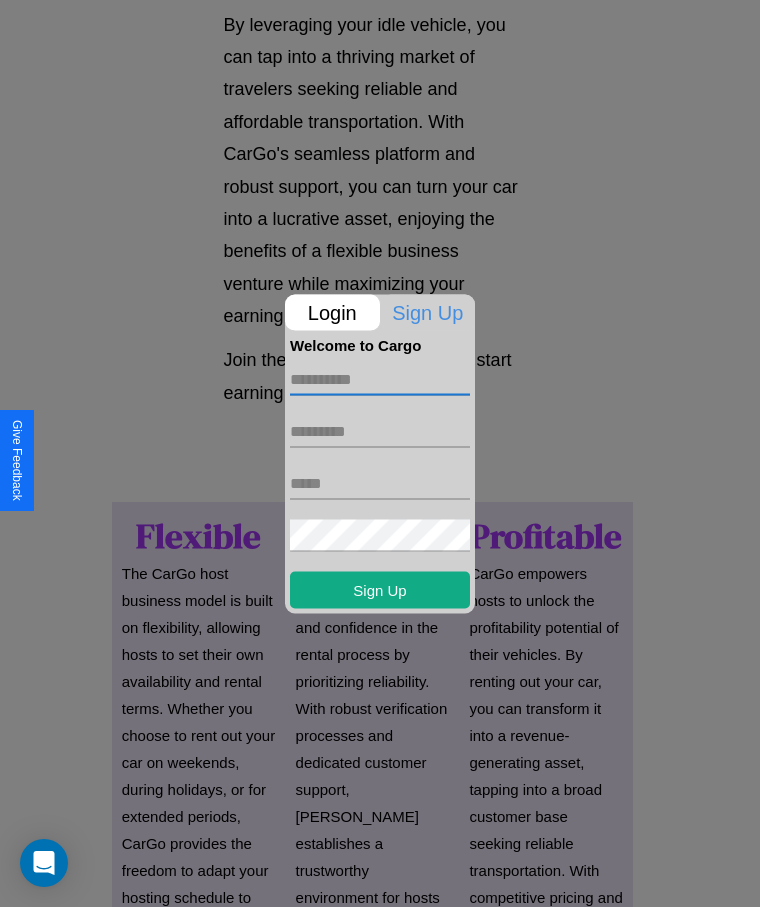 click at bounding box center [380, 379] 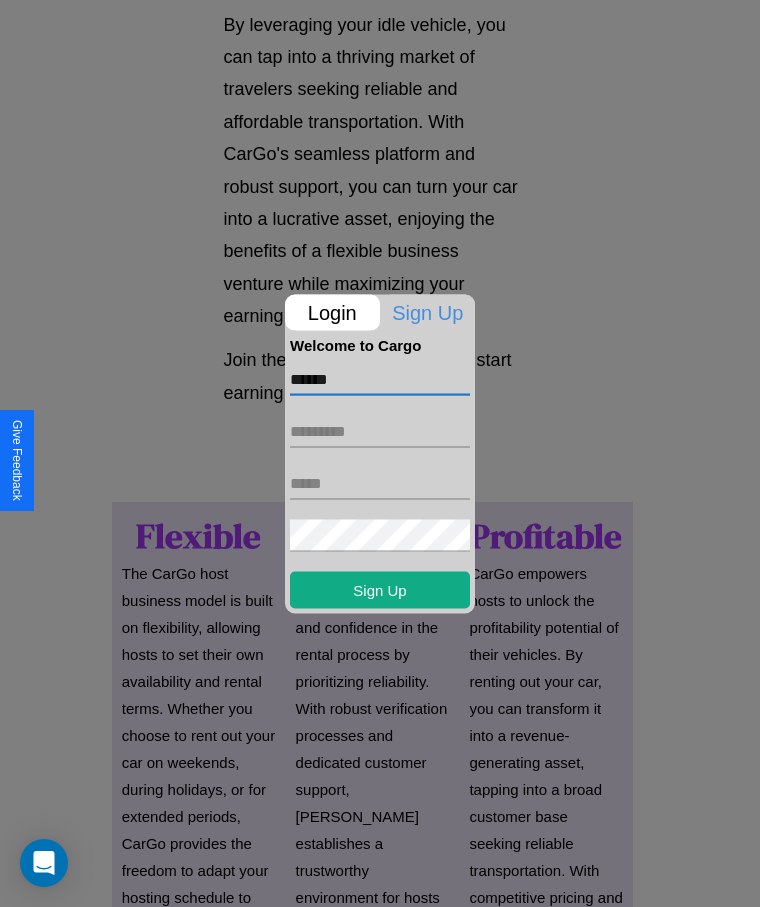 type on "******" 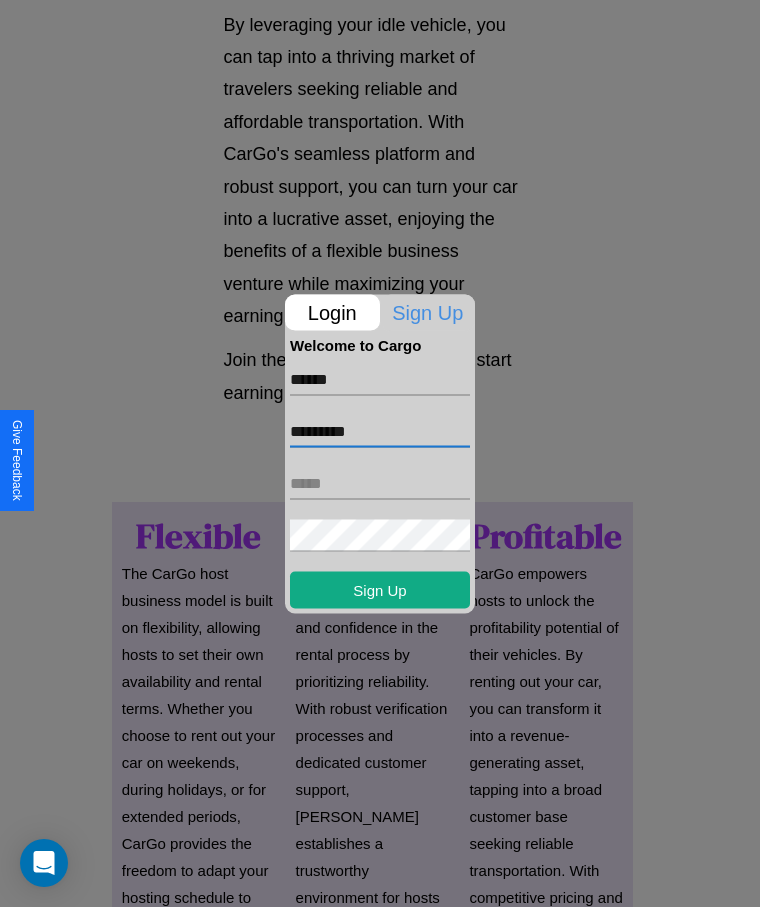 type on "*********" 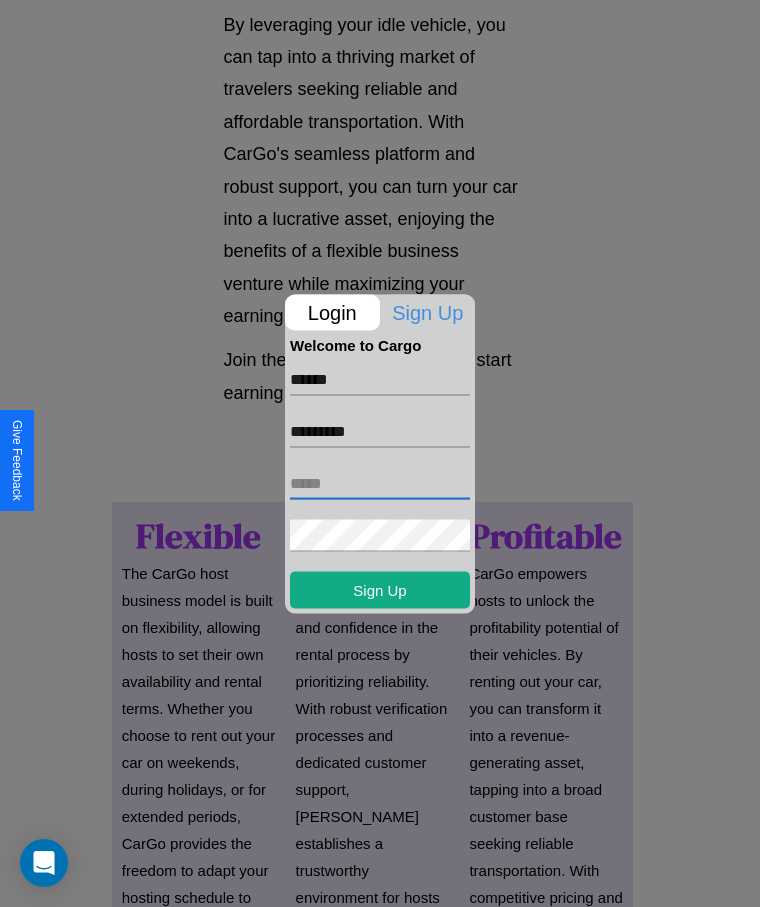 click at bounding box center (380, 483) 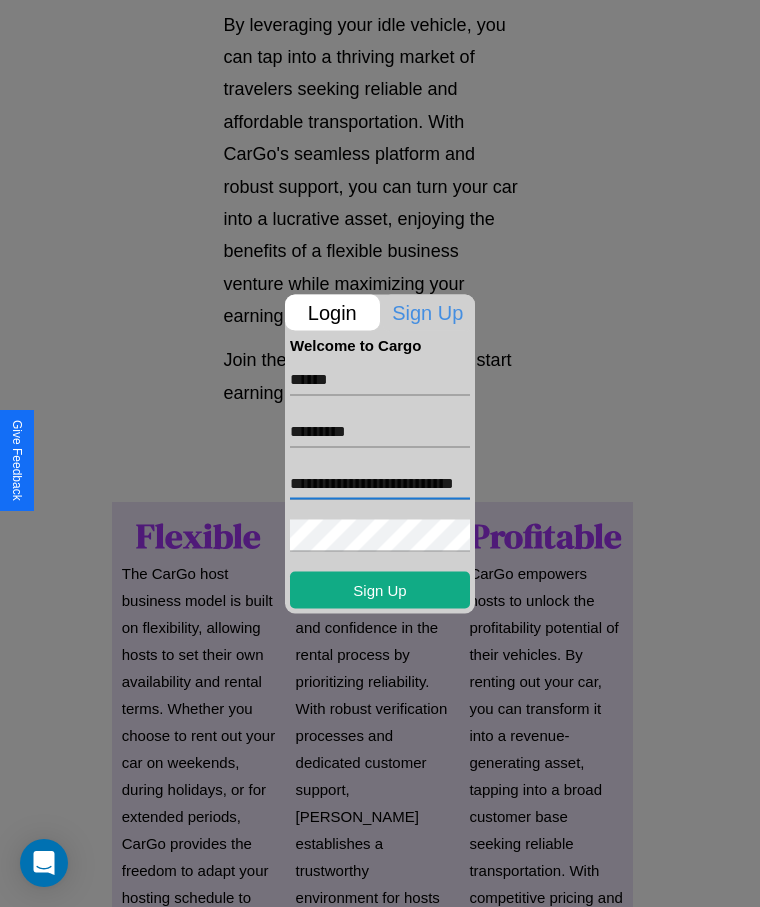 scroll, scrollTop: 0, scrollLeft: 44, axis: horizontal 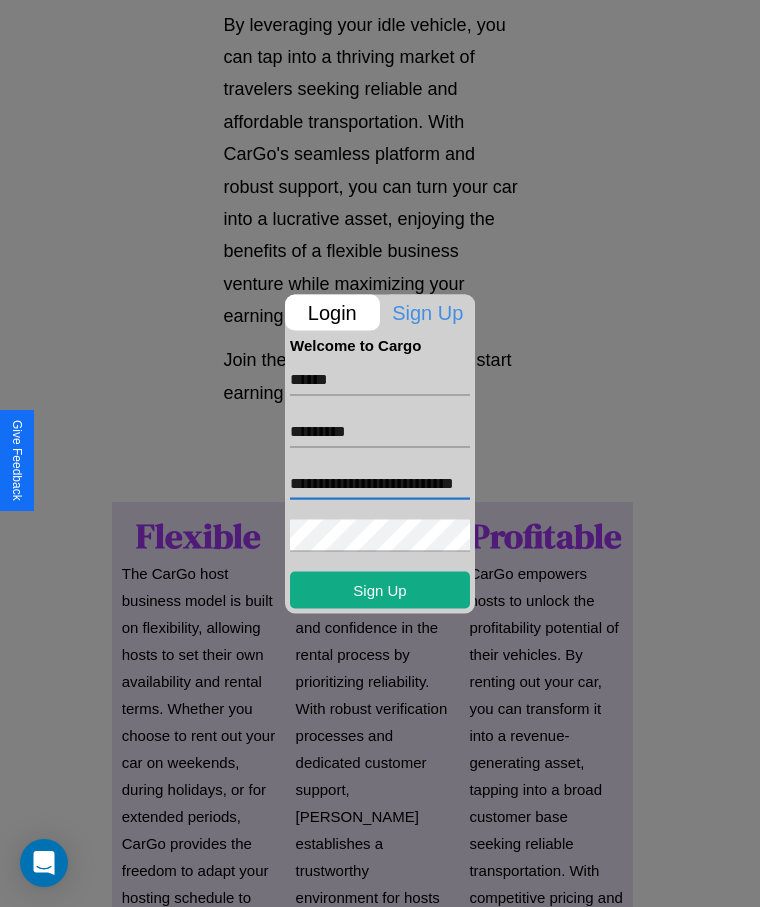 type on "**********" 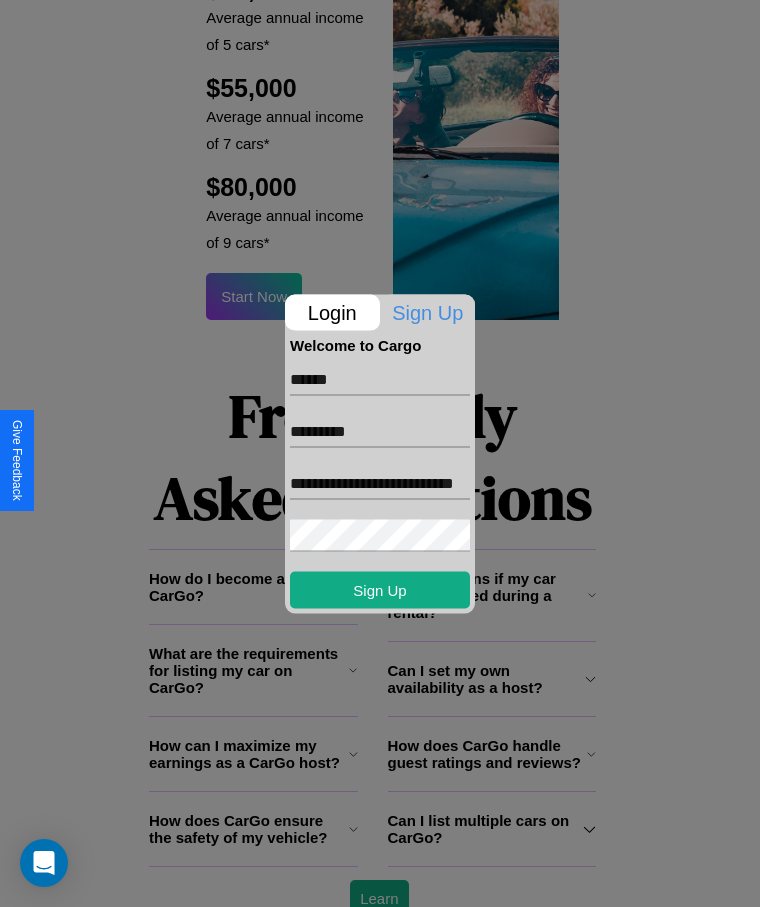 click at bounding box center (380, 453) 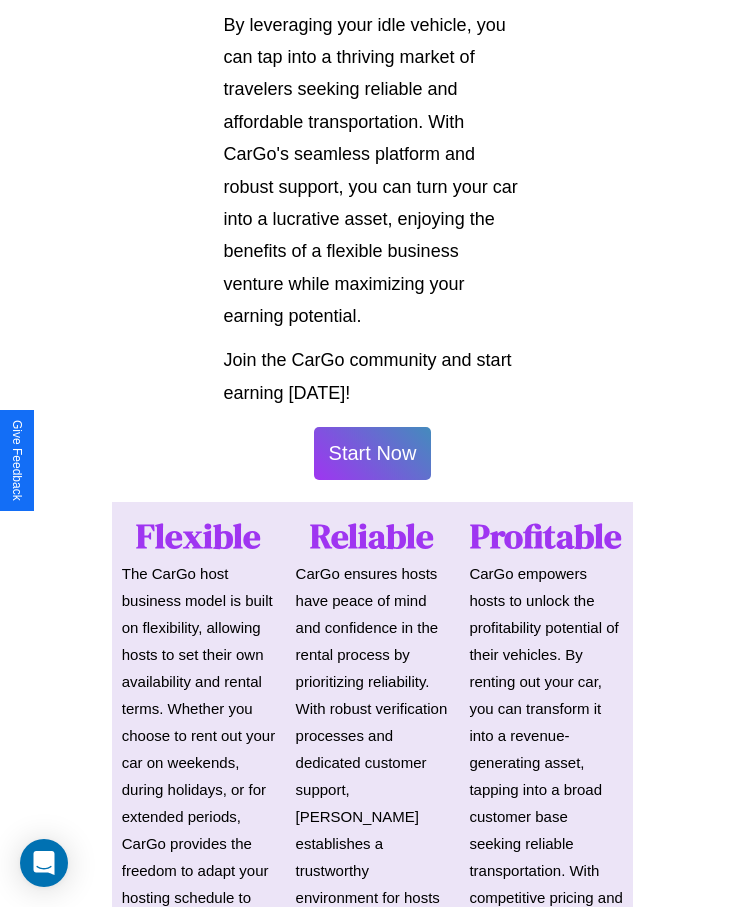 click on "Start Now" at bounding box center [373, 453] 